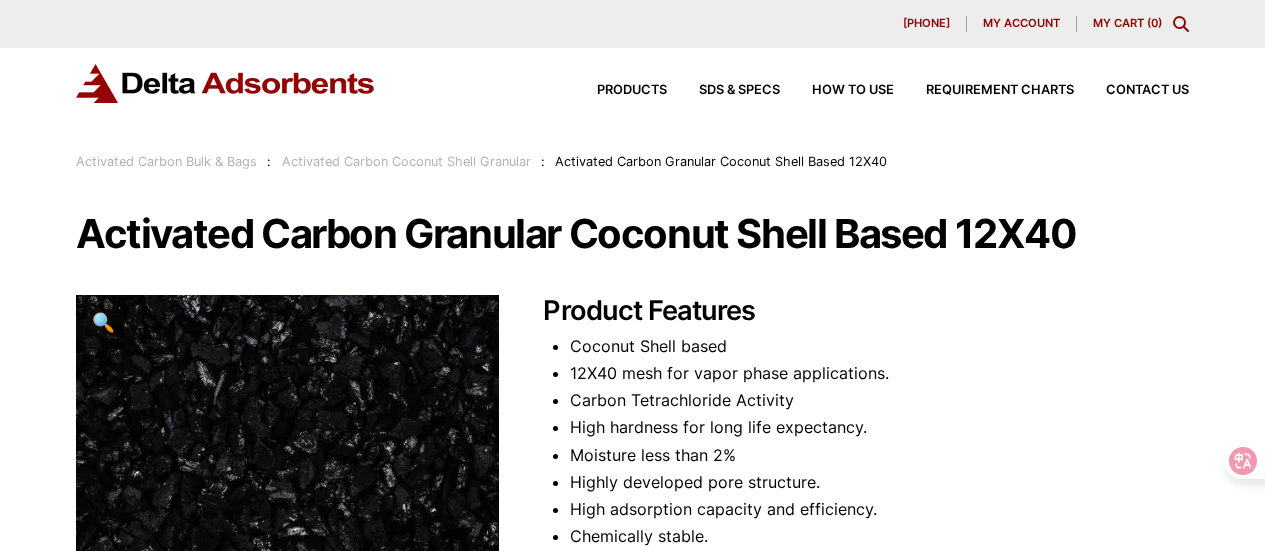 scroll, scrollTop: 94, scrollLeft: 0, axis: vertical 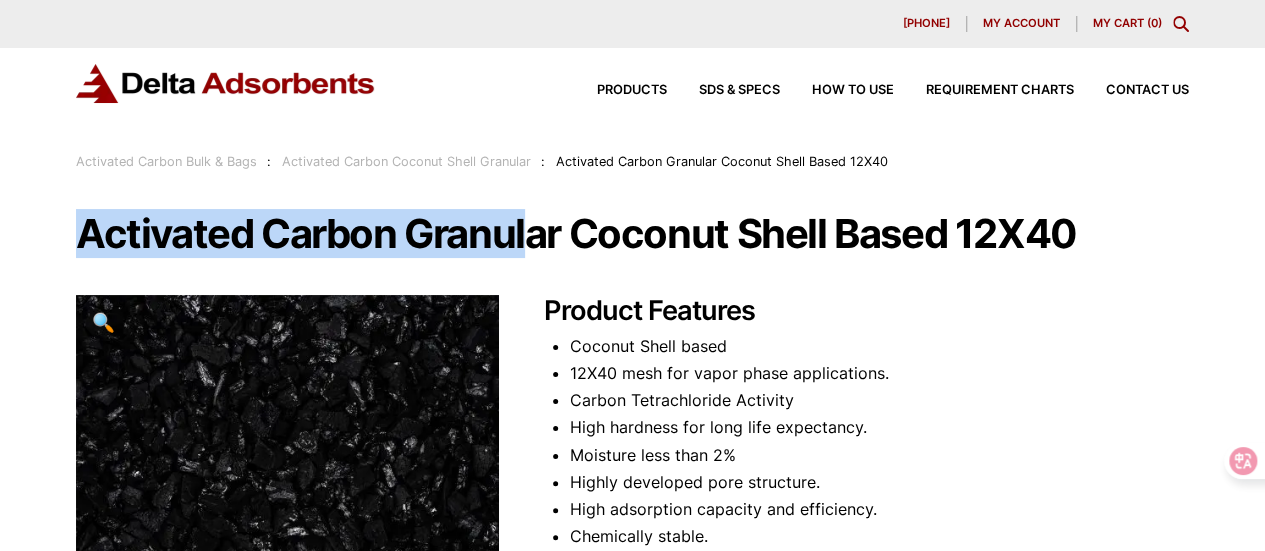 drag, startPoint x: 88, startPoint y: 231, endPoint x: 528, endPoint y: 230, distance: 440.00113 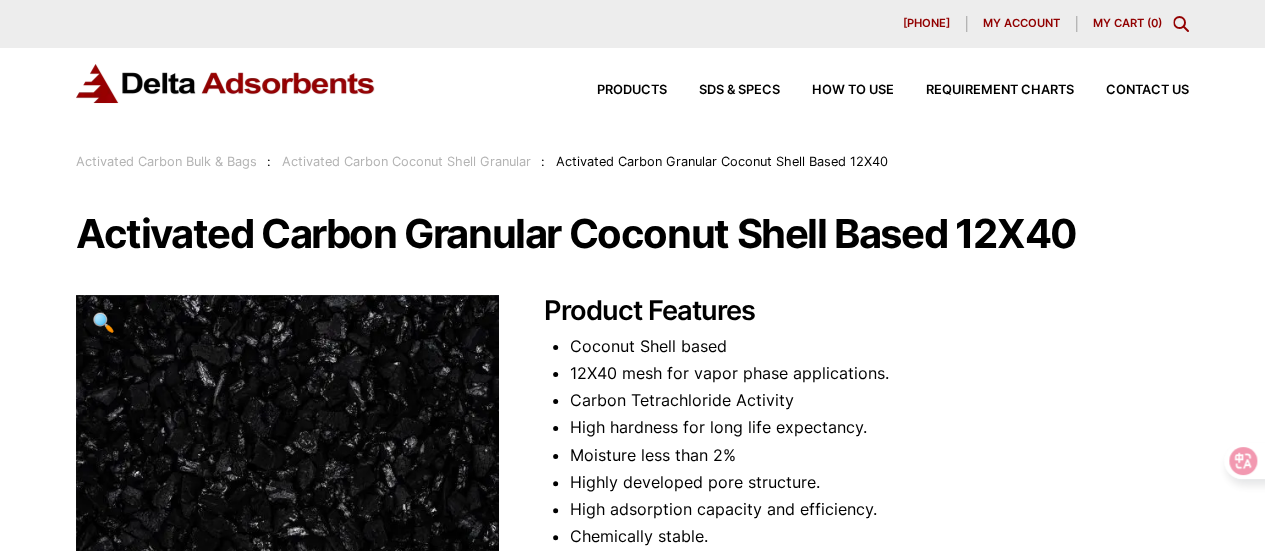 click on "Activated Carbon Granular Coconut Shell Based 12X40" at bounding box center [632, 234] 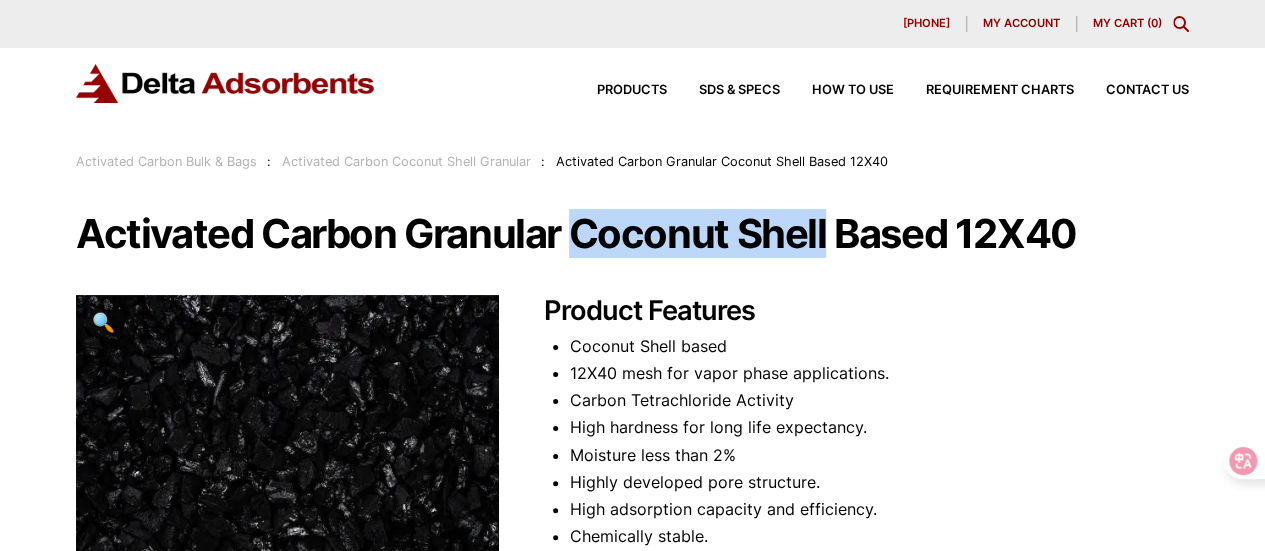 drag, startPoint x: 572, startPoint y: 227, endPoint x: 828, endPoint y: 229, distance: 256.0078 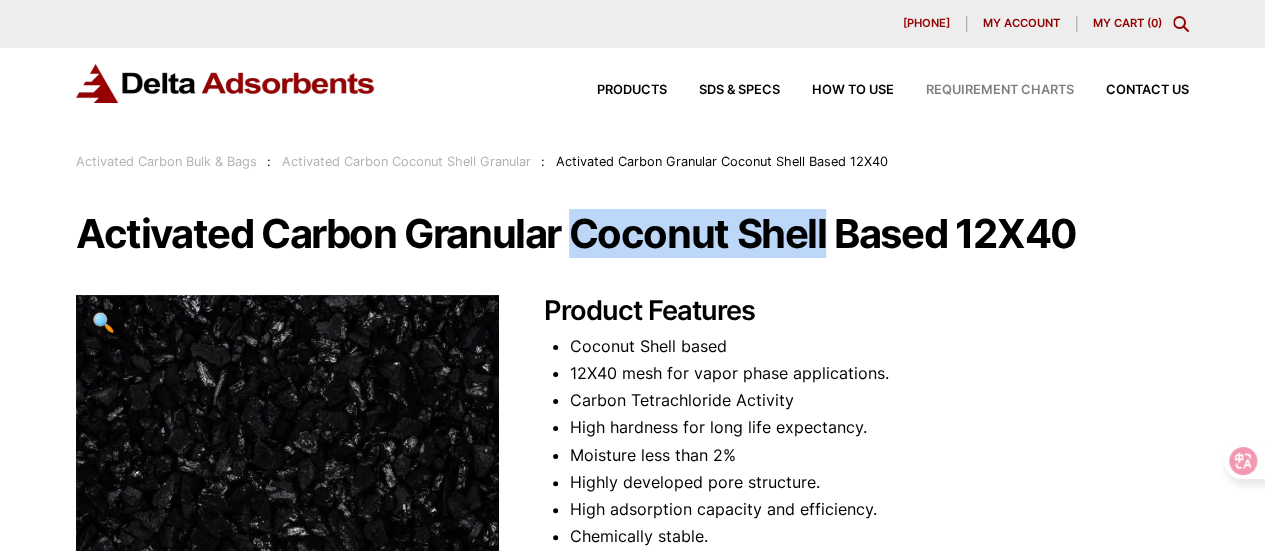 copy on "Coconut Shell" 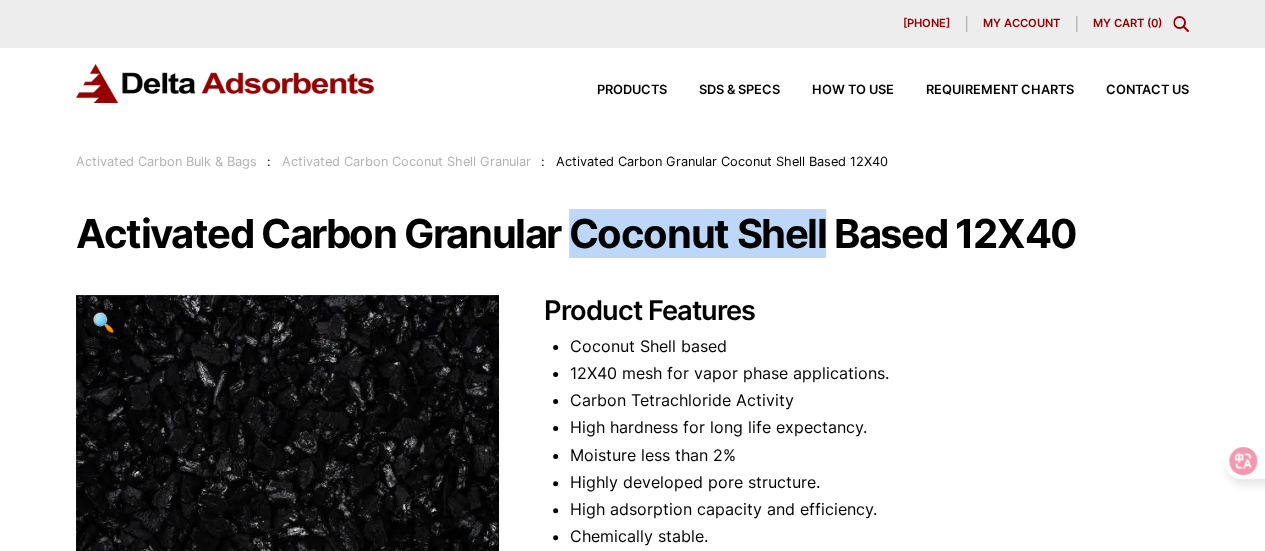 click at bounding box center (1181, 24) 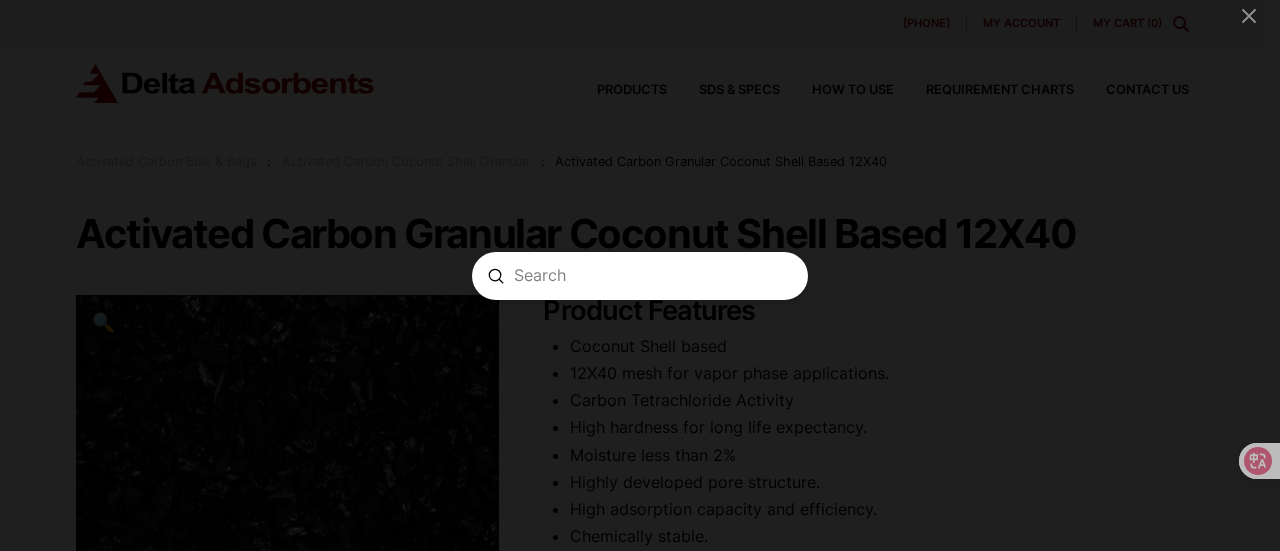 click on "Search" at bounding box center (640, 275) 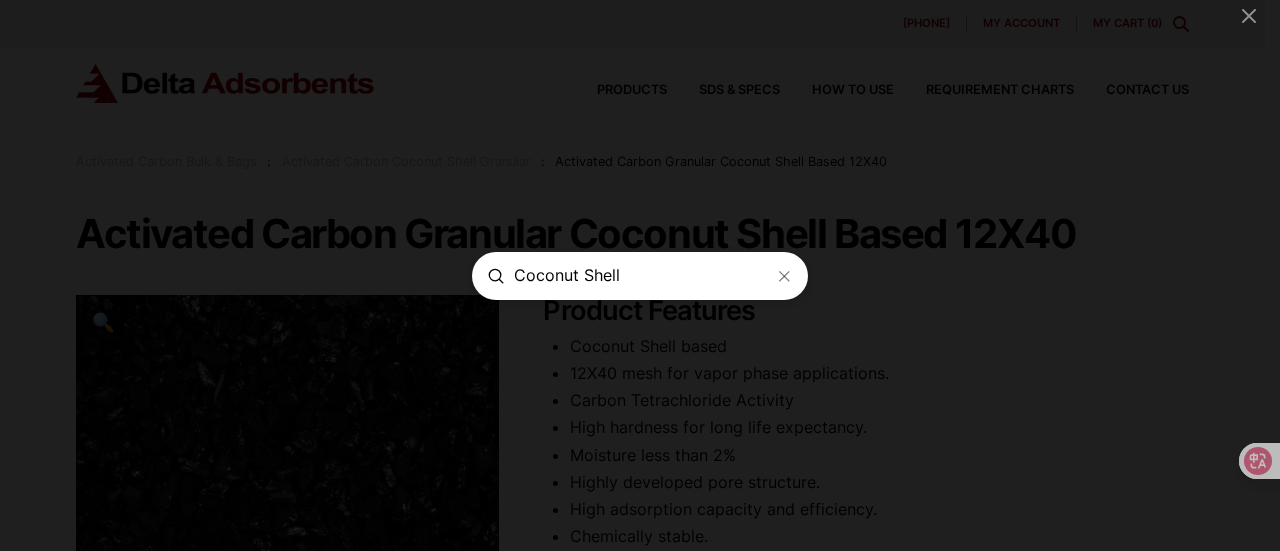 type on "Coconut Shell" 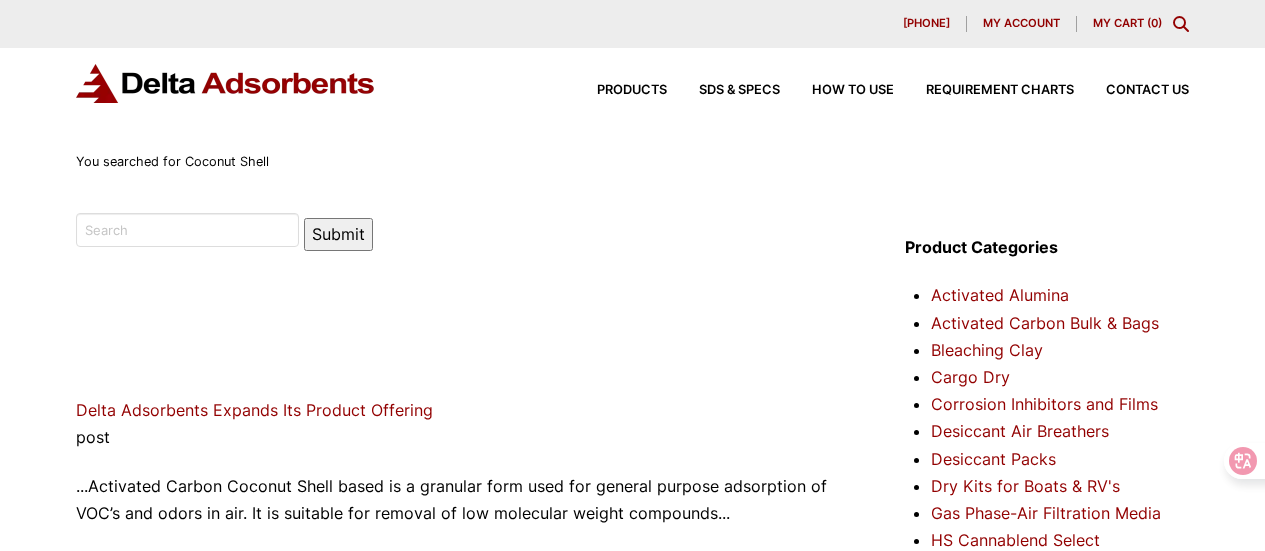 scroll, scrollTop: 0, scrollLeft: 0, axis: both 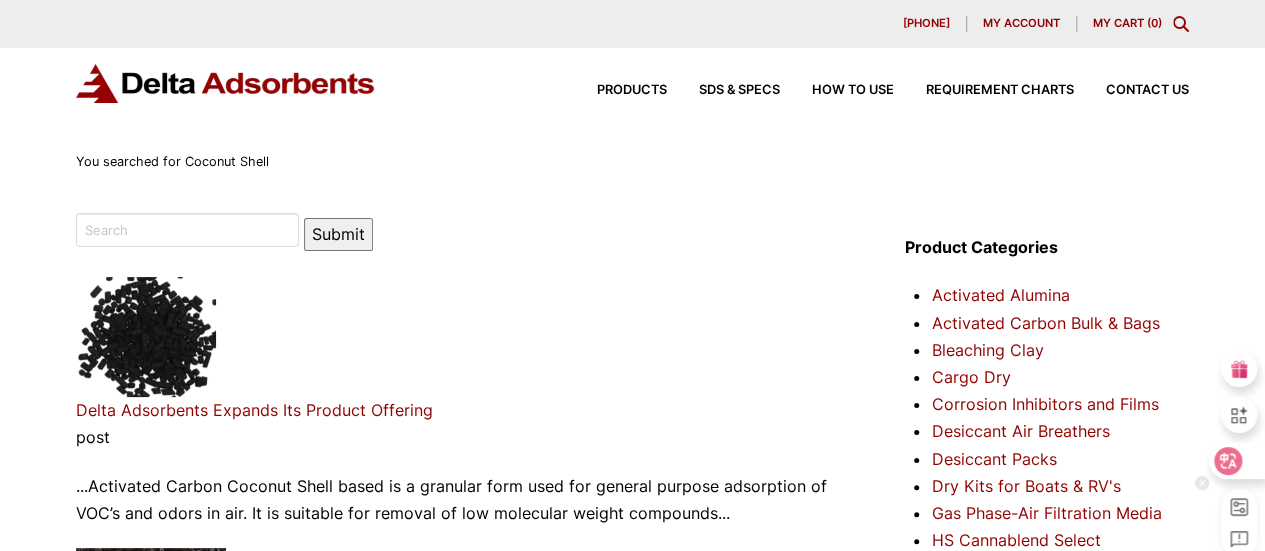 click 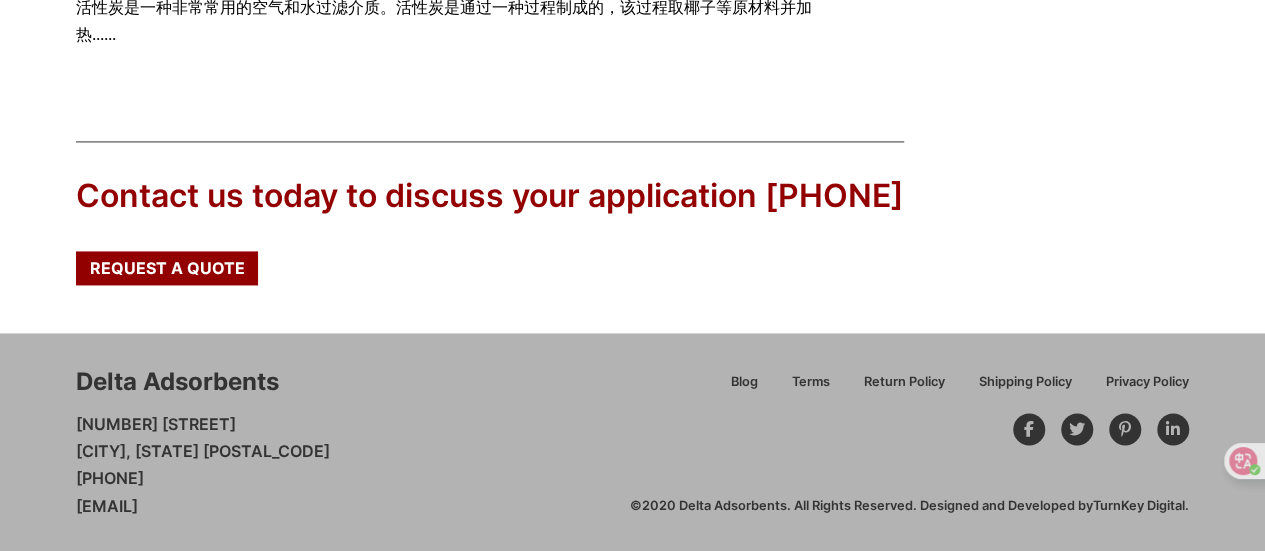 scroll, scrollTop: 0, scrollLeft: 0, axis: both 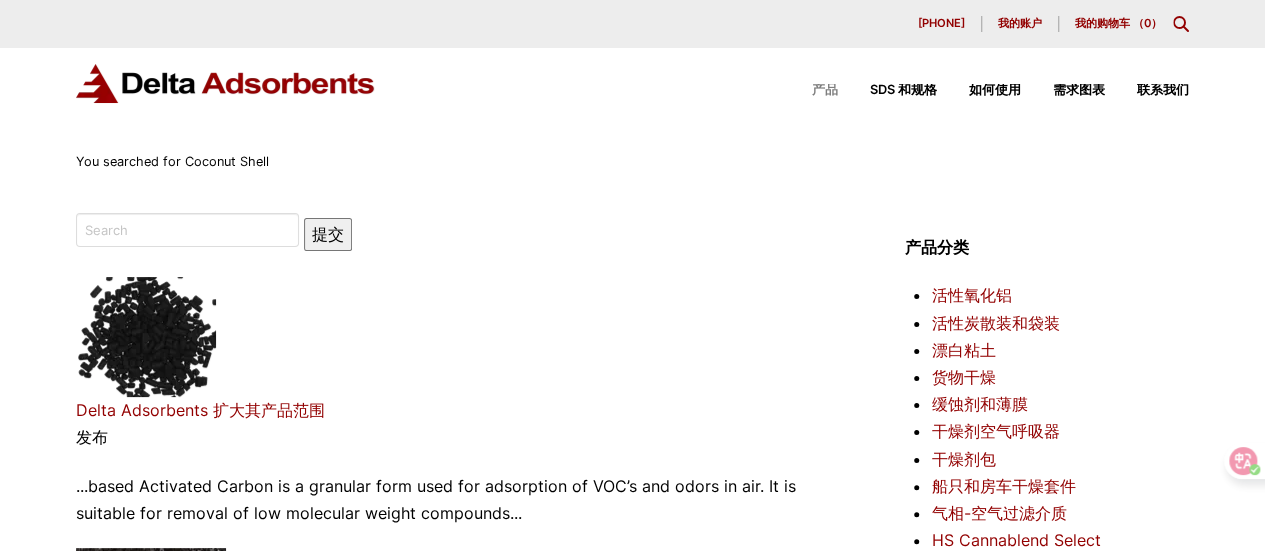 click on "产品" at bounding box center (825, 89) 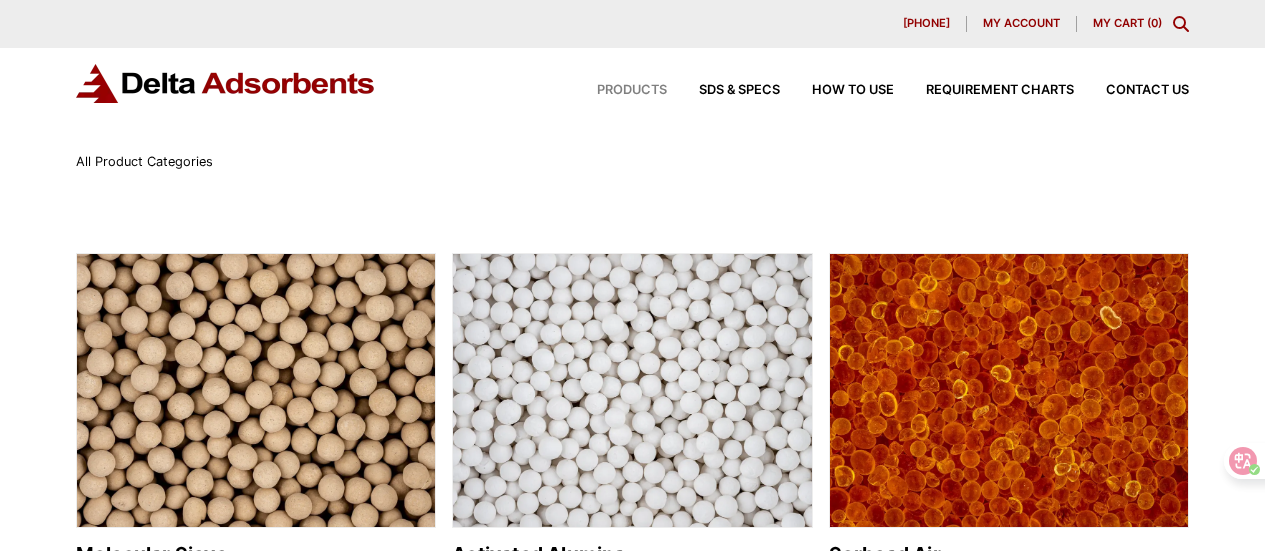 scroll, scrollTop: 0, scrollLeft: 0, axis: both 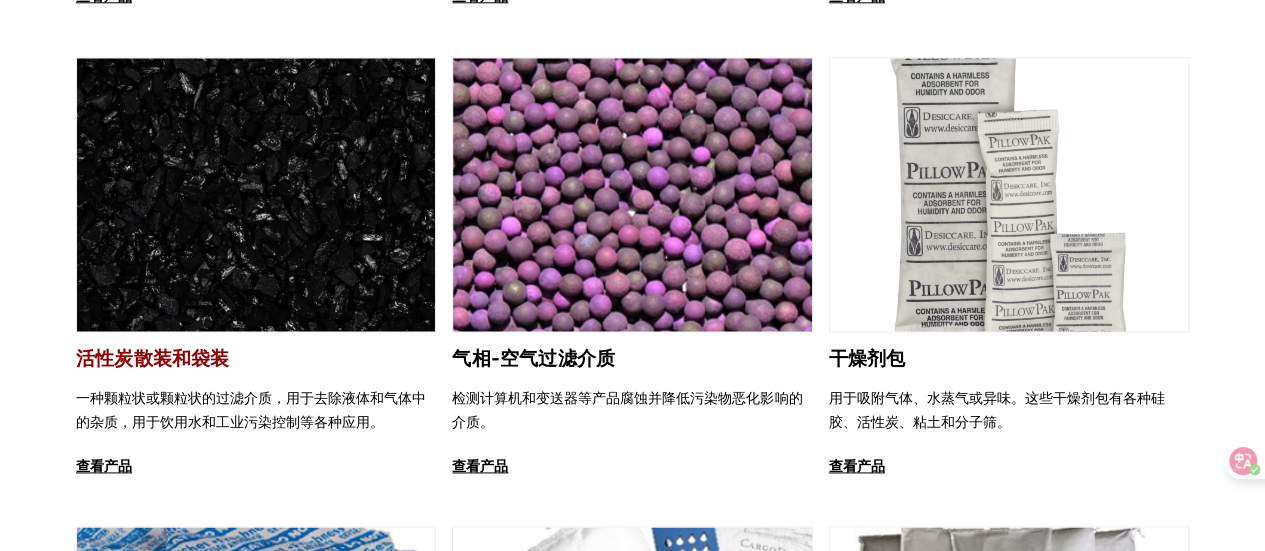 click on "活性炭散装和袋装" at bounding box center (153, 358) 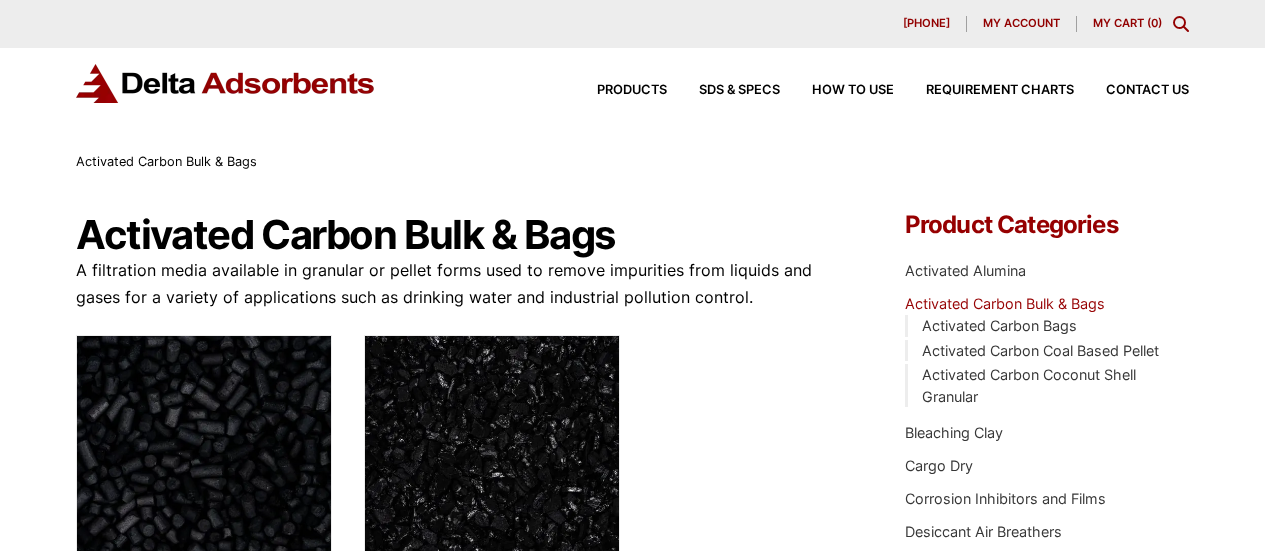 scroll, scrollTop: 0, scrollLeft: 0, axis: both 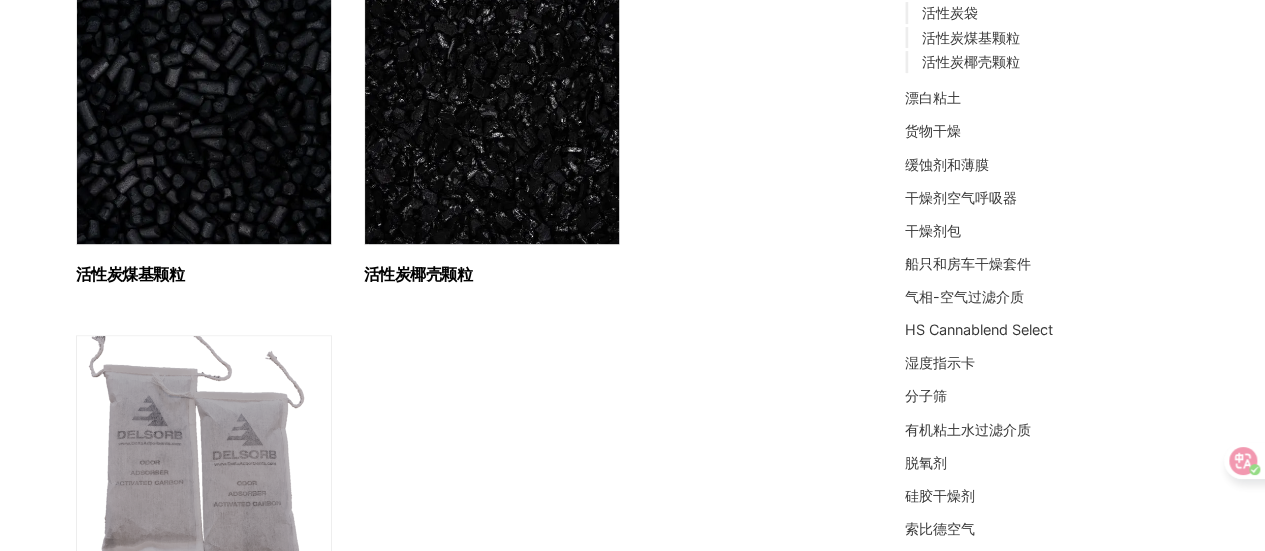 click on "活性炭椰壳颗粒" at bounding box center [418, 274] 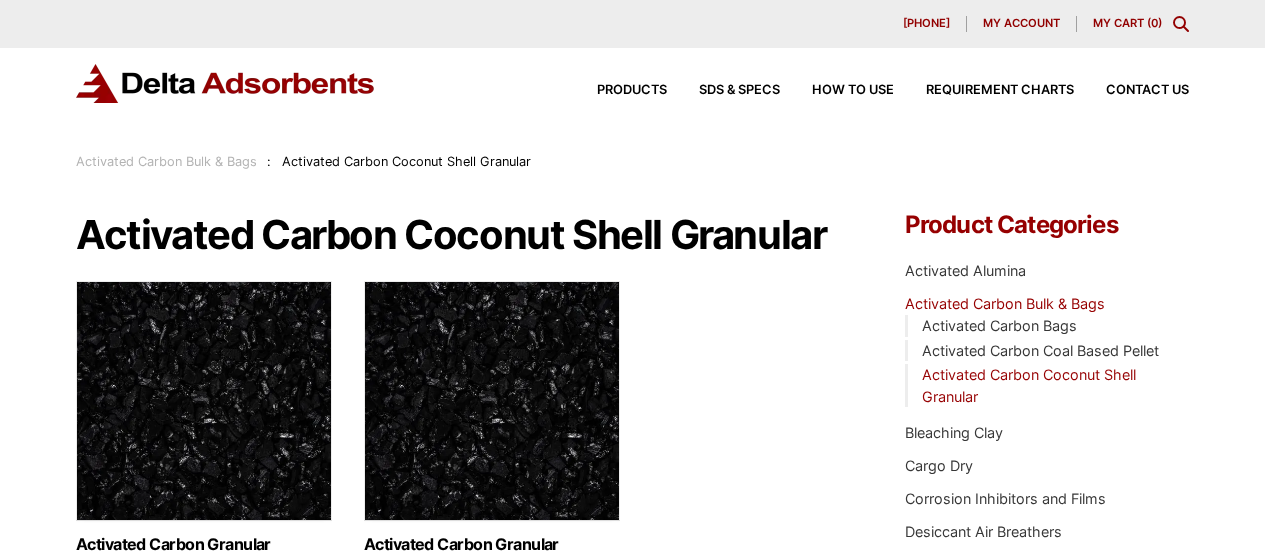 scroll, scrollTop: 0, scrollLeft: 0, axis: both 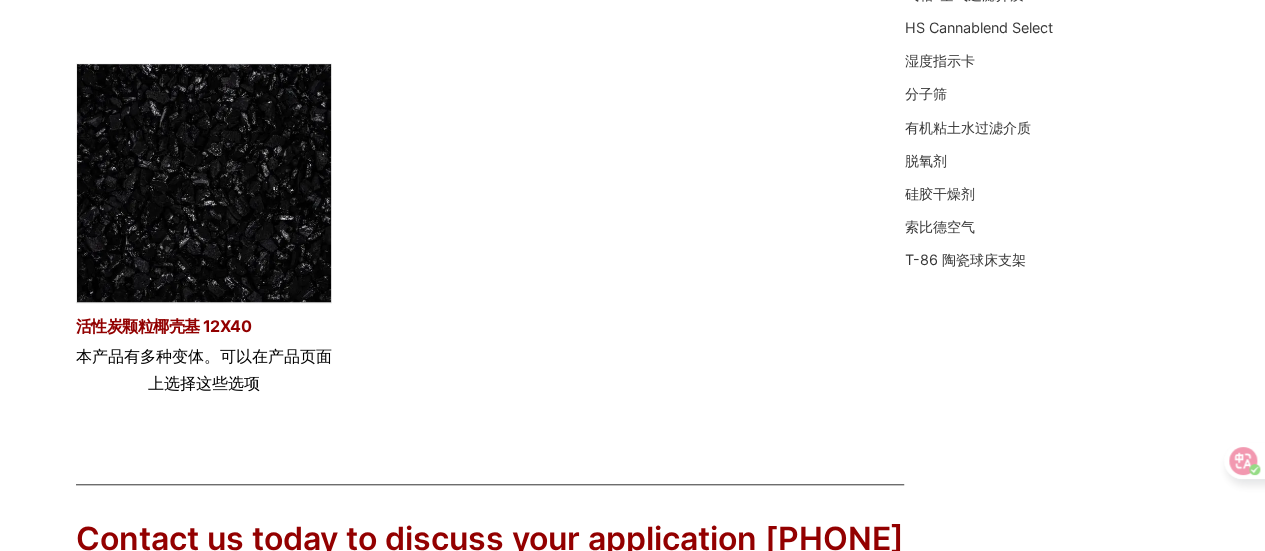 click on "活性炭颗粒椰壳基 12X40" at bounding box center [163, 326] 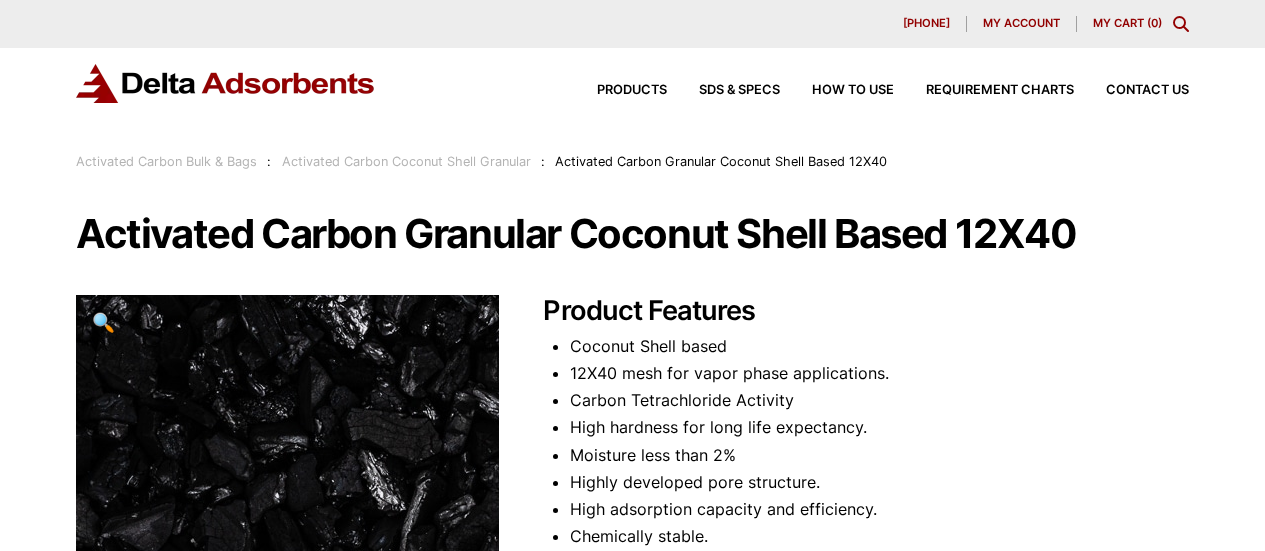 scroll, scrollTop: 0, scrollLeft: 0, axis: both 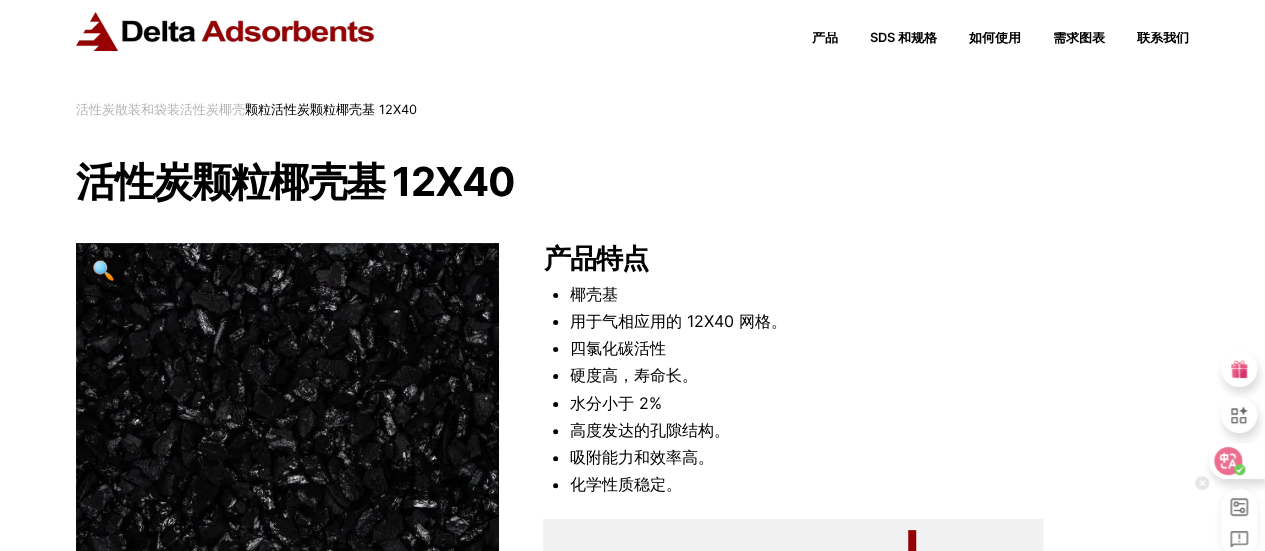 click 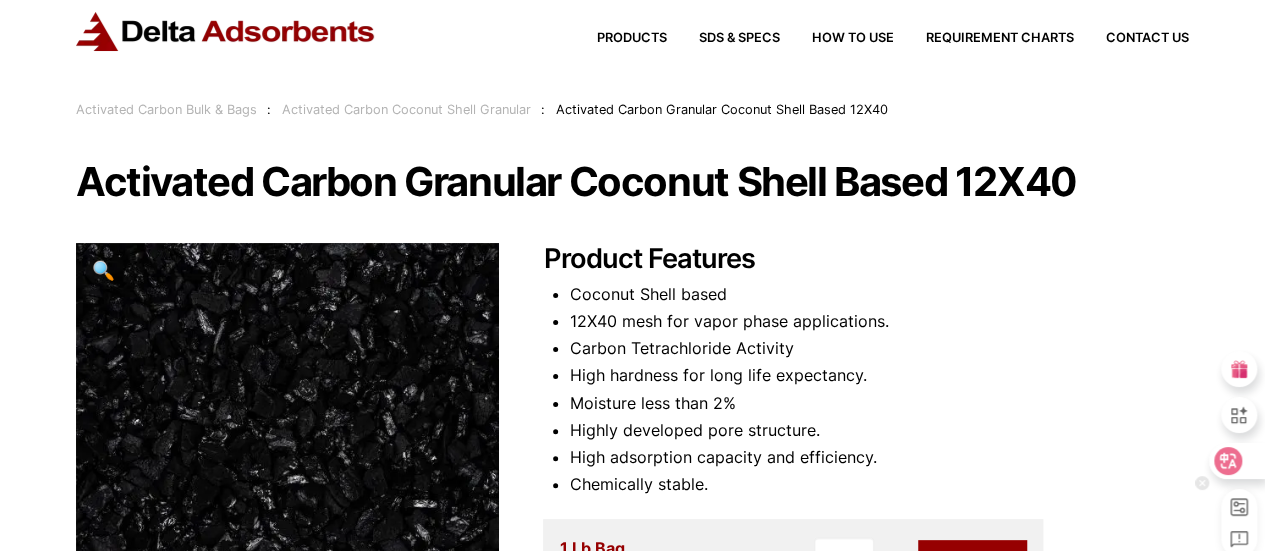 click 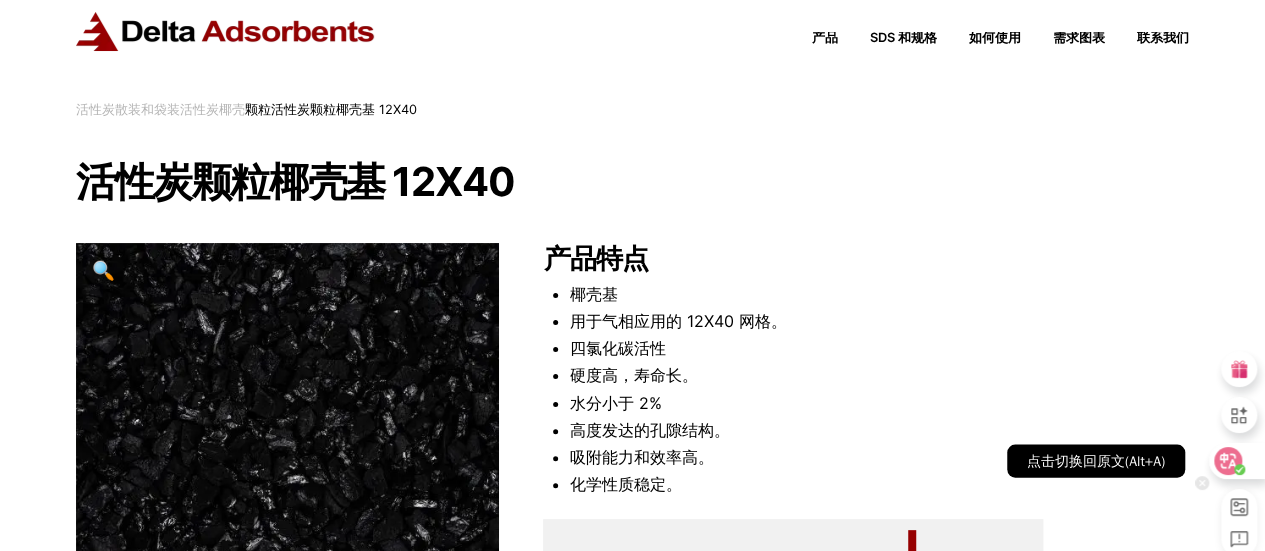 click 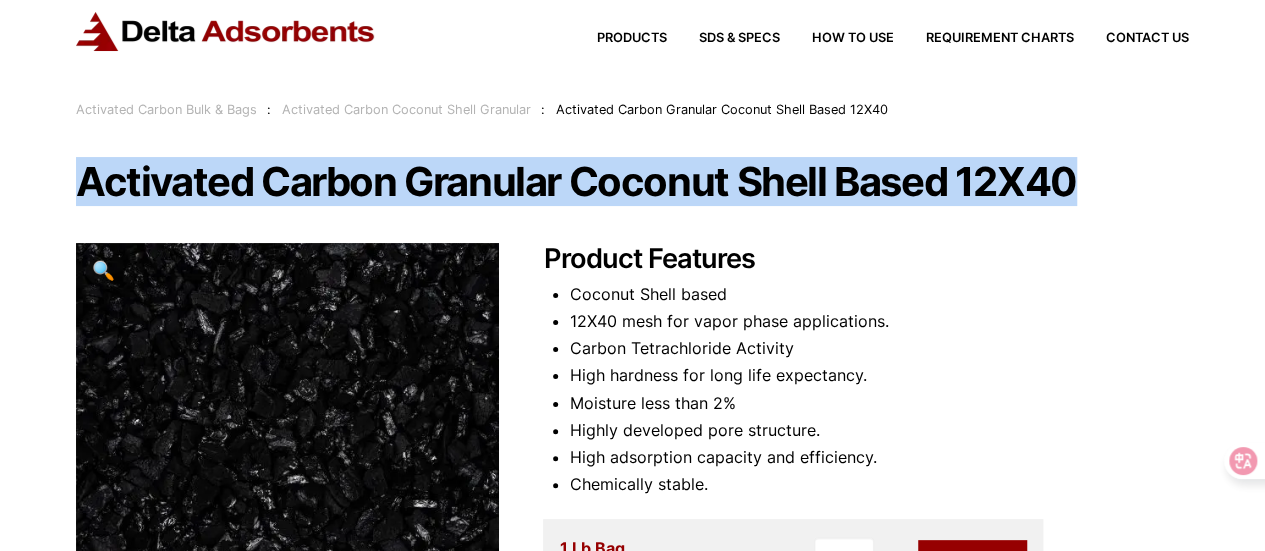 drag, startPoint x: 80, startPoint y: 185, endPoint x: 1088, endPoint y: 187, distance: 1008.002 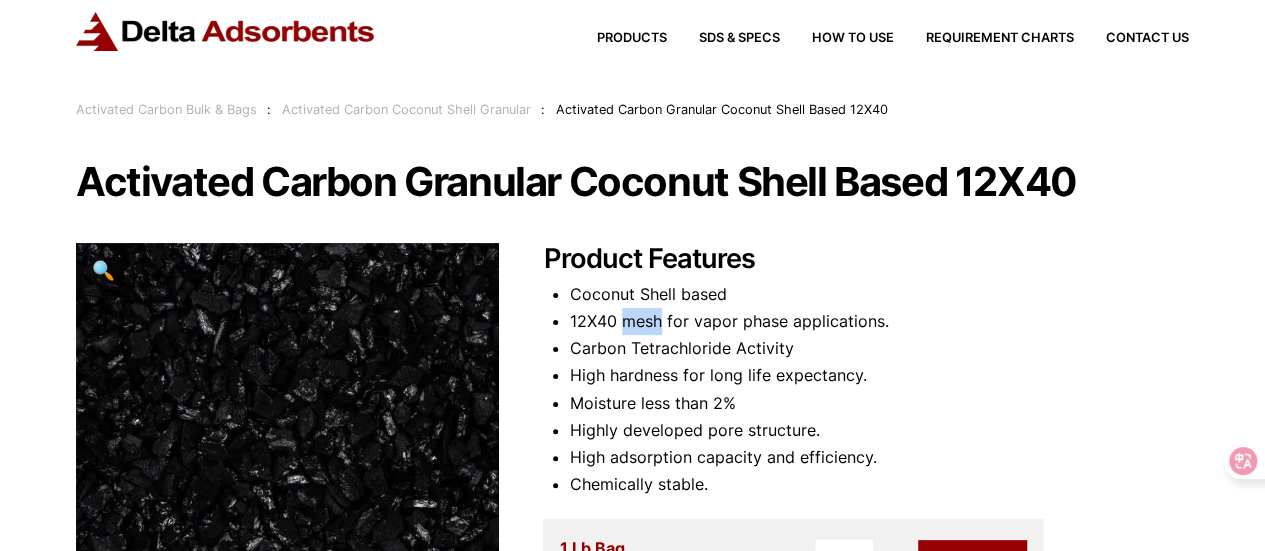 drag, startPoint x: 620, startPoint y: 322, endPoint x: 664, endPoint y: 322, distance: 44 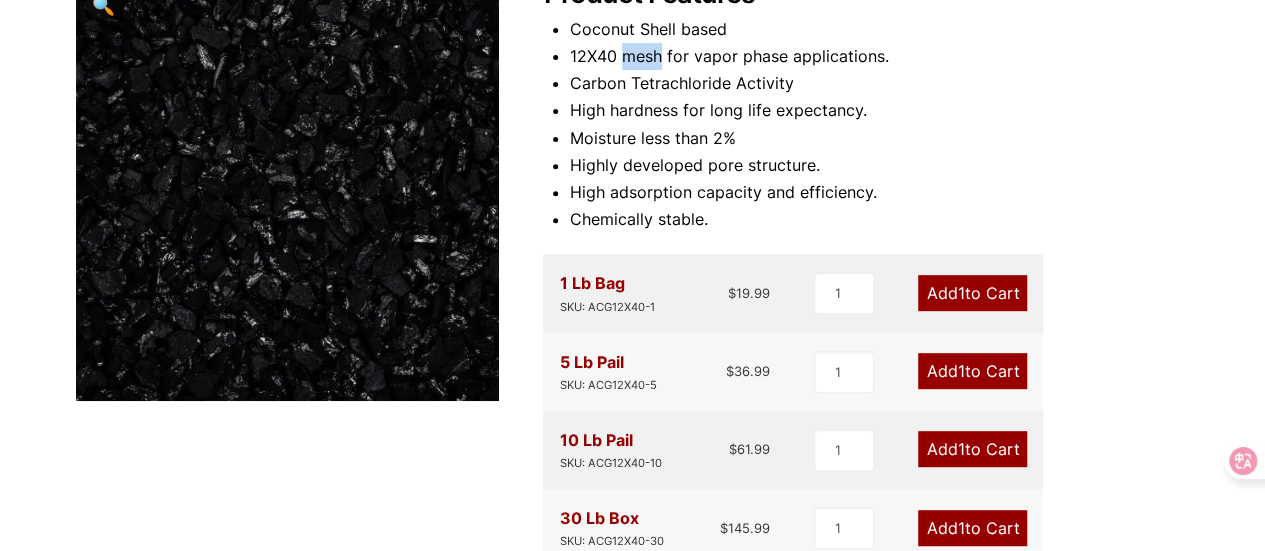 scroll, scrollTop: 366, scrollLeft: 0, axis: vertical 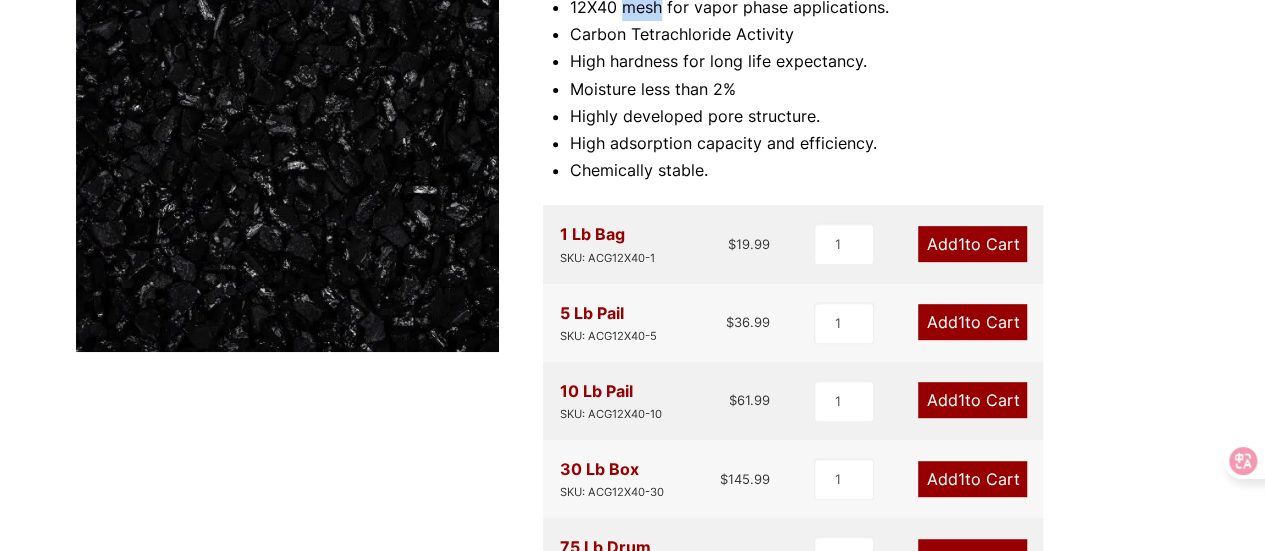 drag, startPoint x: 562, startPoint y: 237, endPoint x: 640, endPoint y: 236, distance: 78.00641 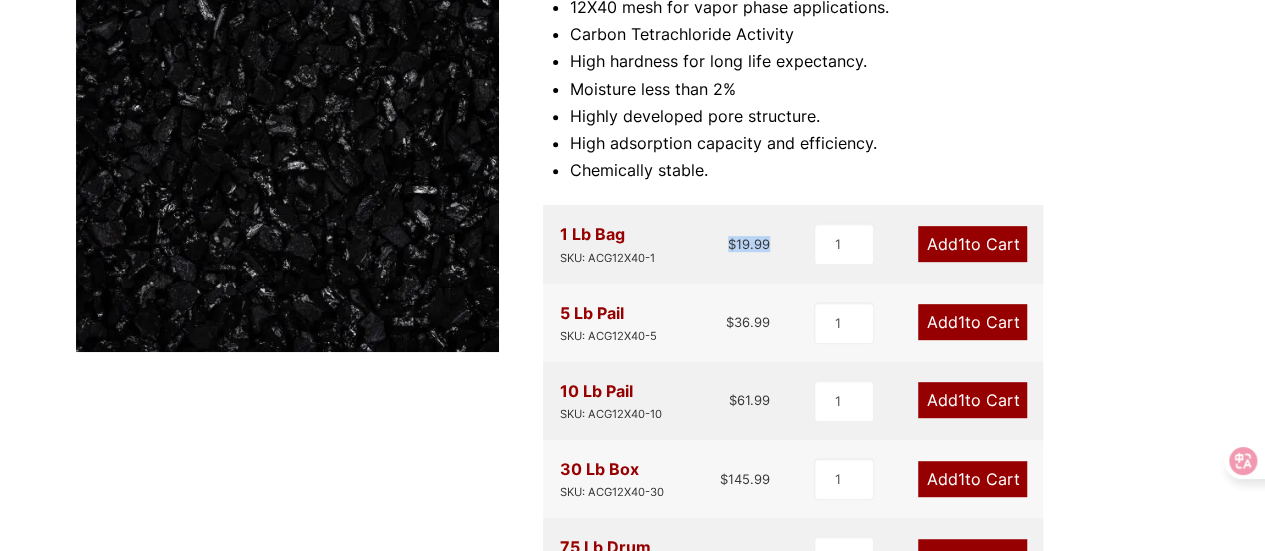 drag, startPoint x: 727, startPoint y: 245, endPoint x: 803, endPoint y: 244, distance: 76.00658 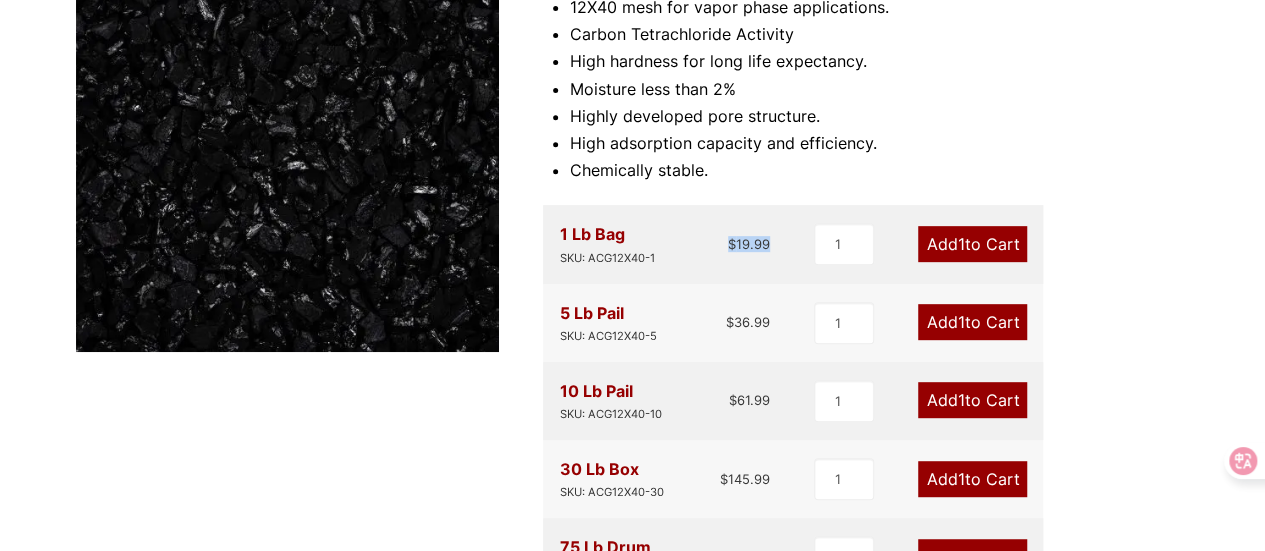 drag, startPoint x: 557, startPoint y: 314, endPoint x: 630, endPoint y: 314, distance: 73 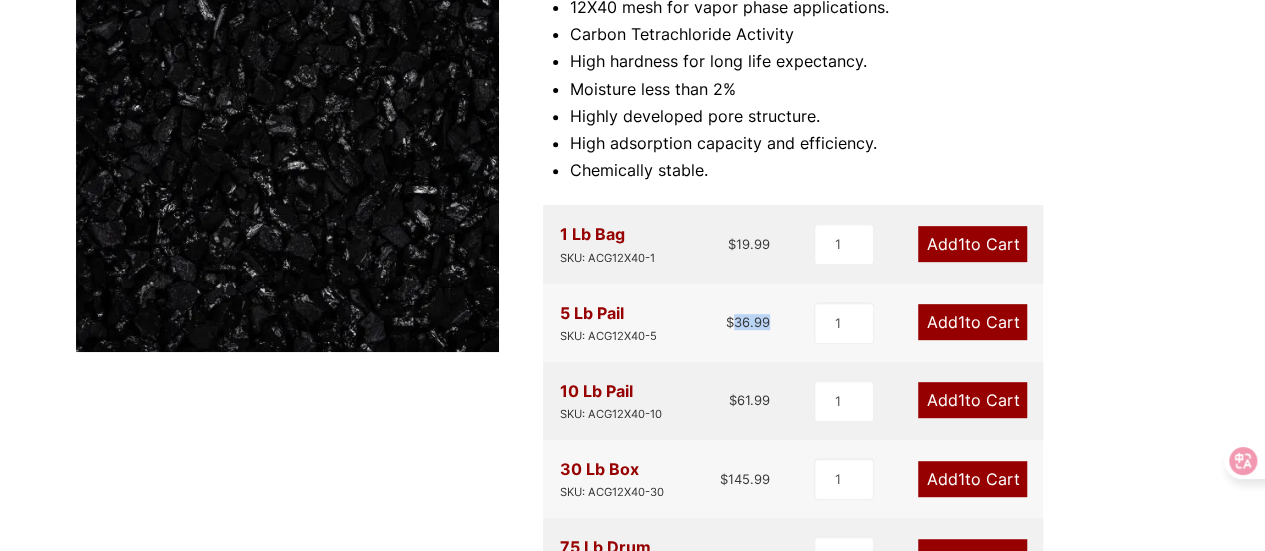 drag, startPoint x: 730, startPoint y: 326, endPoint x: 767, endPoint y: 327, distance: 37.01351 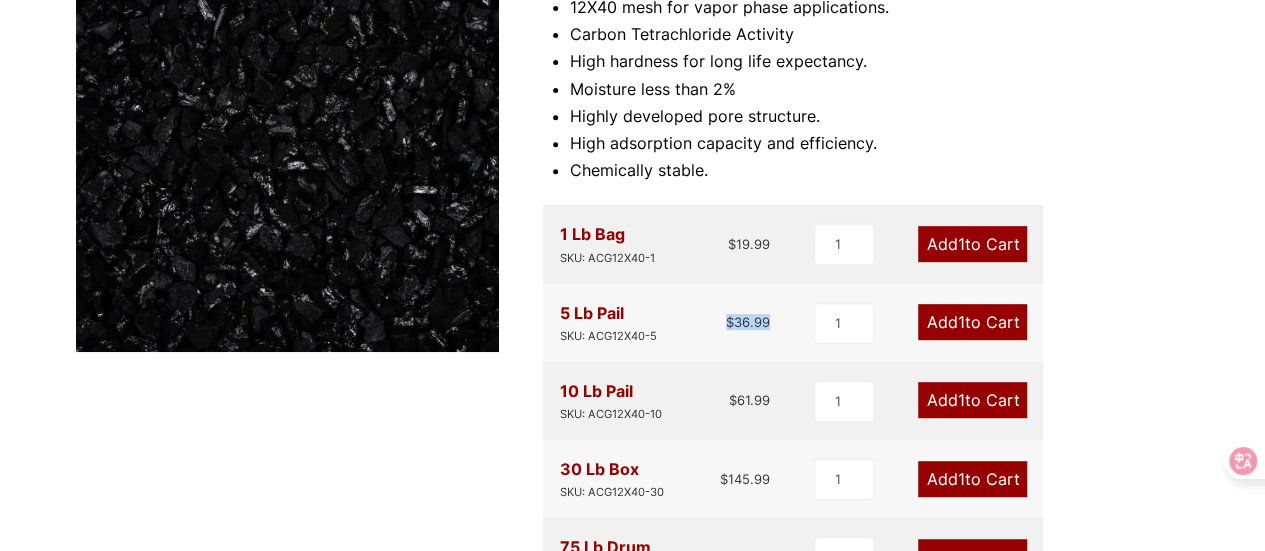drag, startPoint x: 724, startPoint y: 323, endPoint x: 776, endPoint y: 323, distance: 52 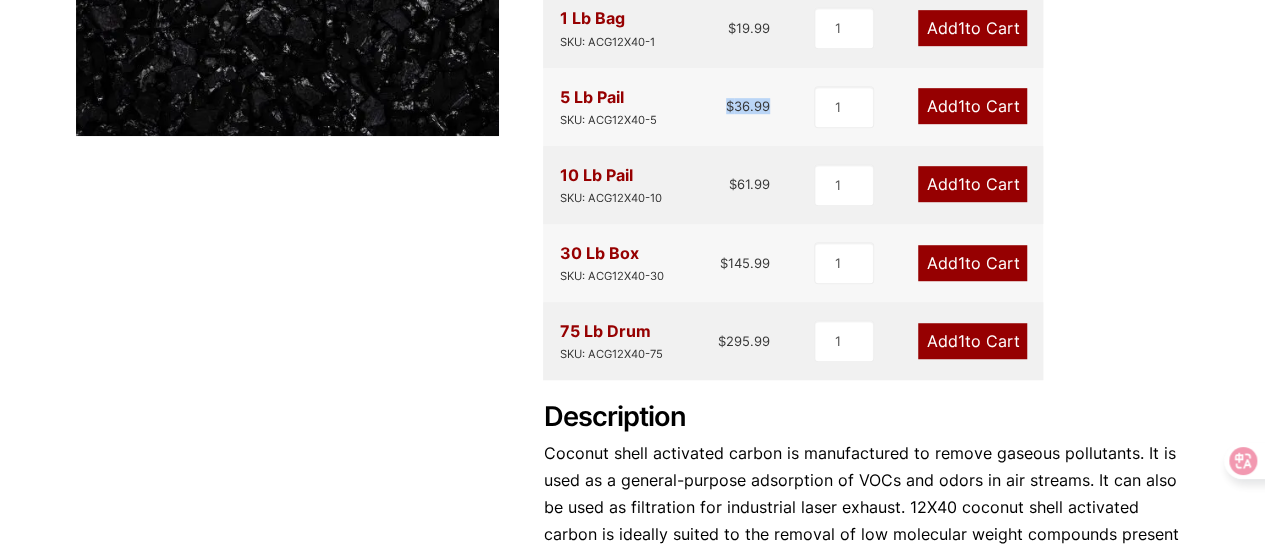 scroll, scrollTop: 544, scrollLeft: 0, axis: vertical 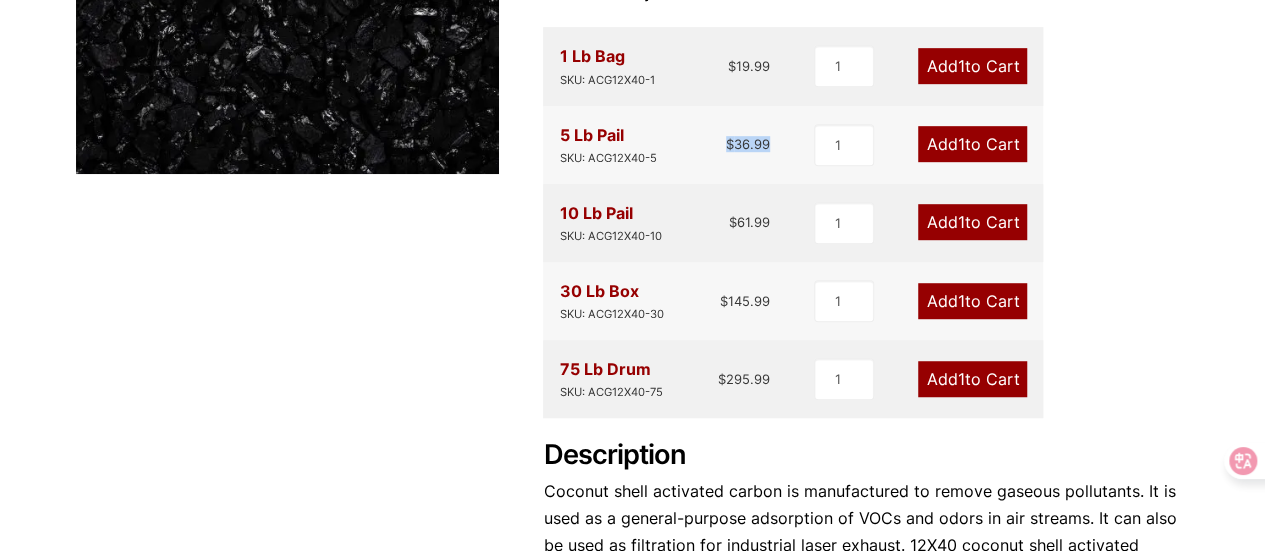 drag, startPoint x: 585, startPoint y: 218, endPoint x: 644, endPoint y: 218, distance: 59 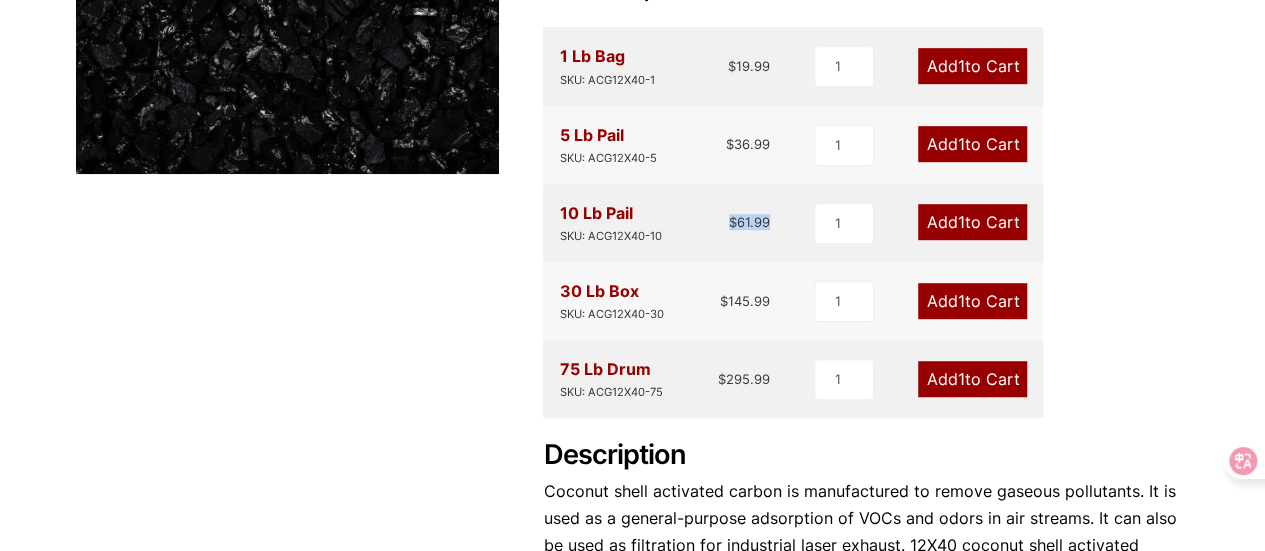 drag, startPoint x: 726, startPoint y: 229, endPoint x: 771, endPoint y: 226, distance: 45.099888 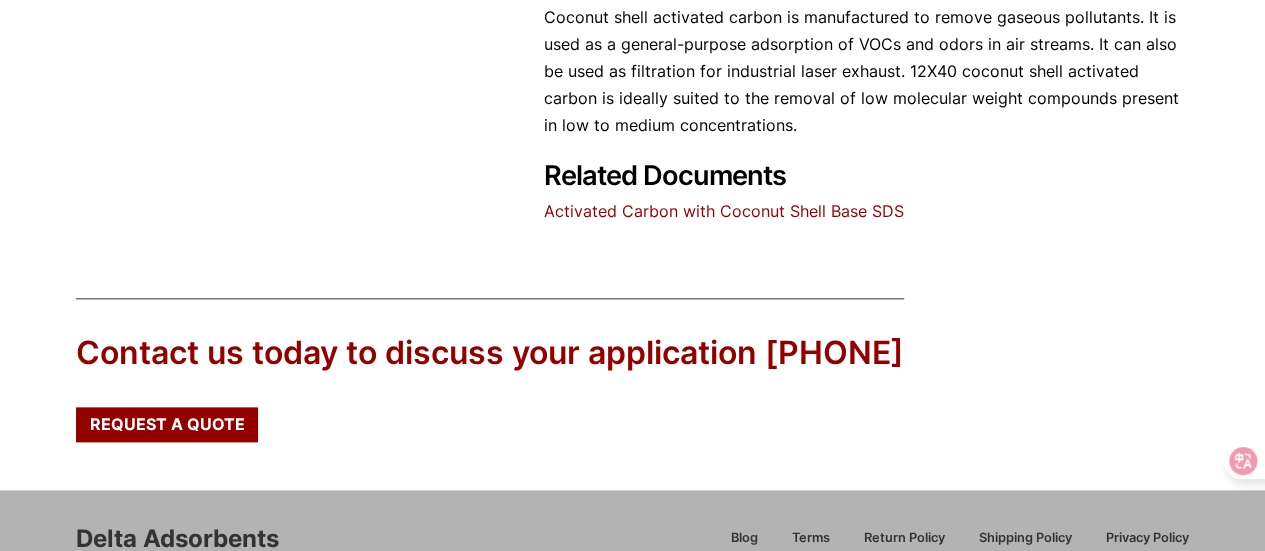 scroll, scrollTop: 1034, scrollLeft: 0, axis: vertical 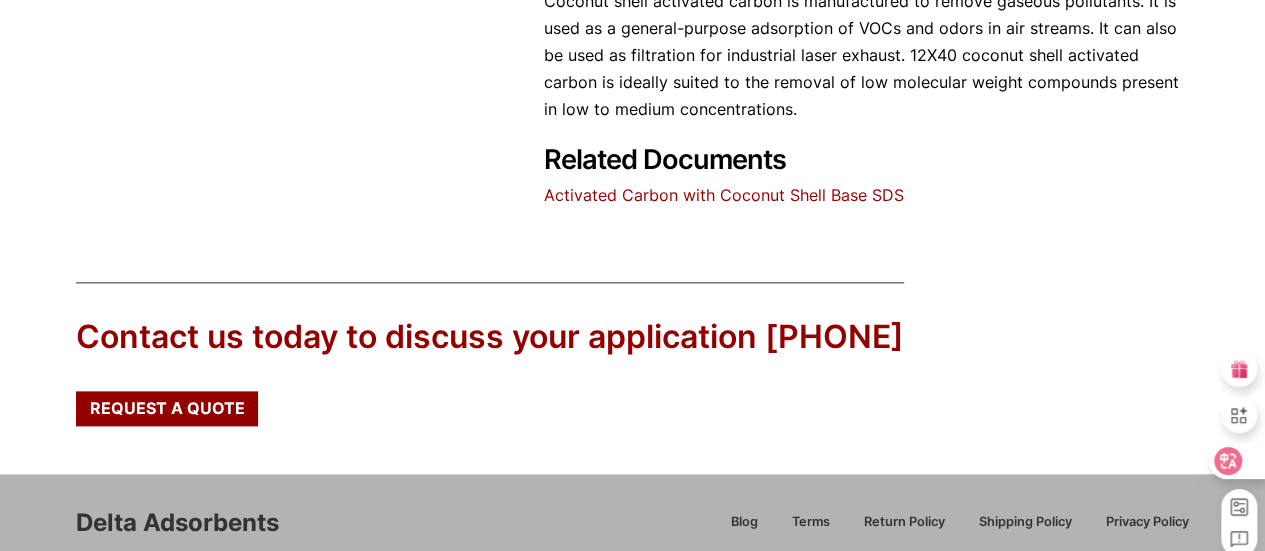 click 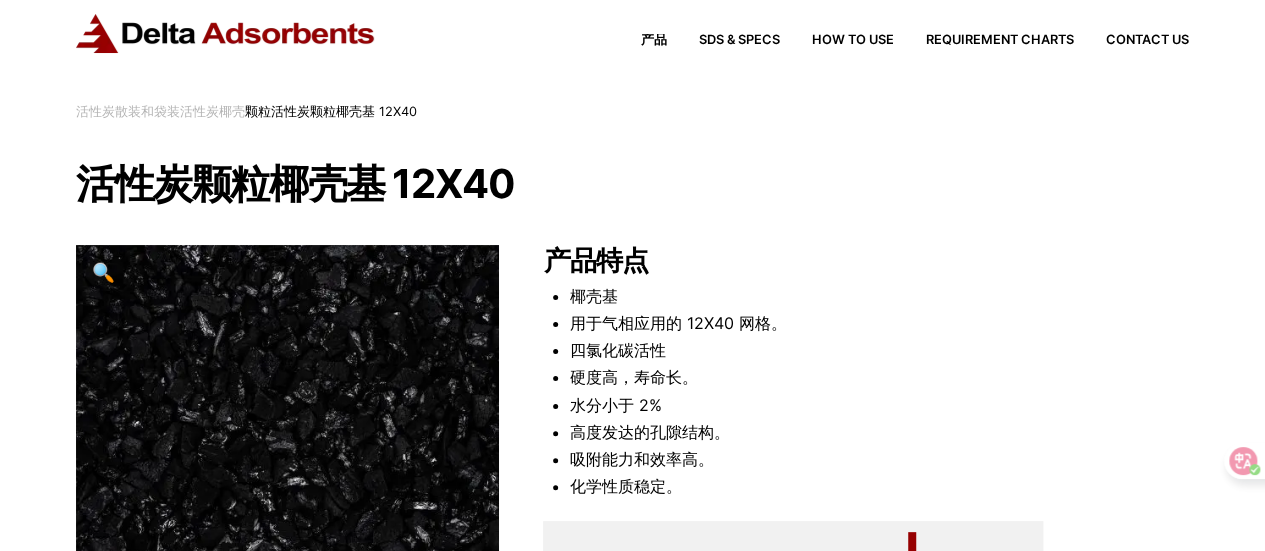 scroll, scrollTop: 46, scrollLeft: 0, axis: vertical 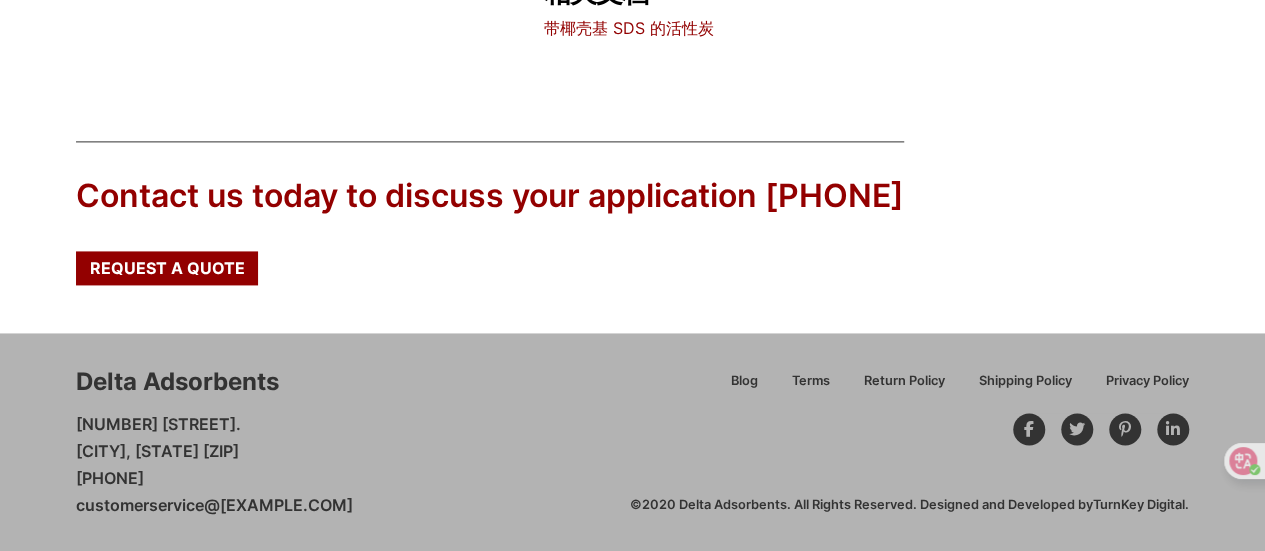drag, startPoint x: 83, startPoint y: 379, endPoint x: 314, endPoint y: 383, distance: 231.03462 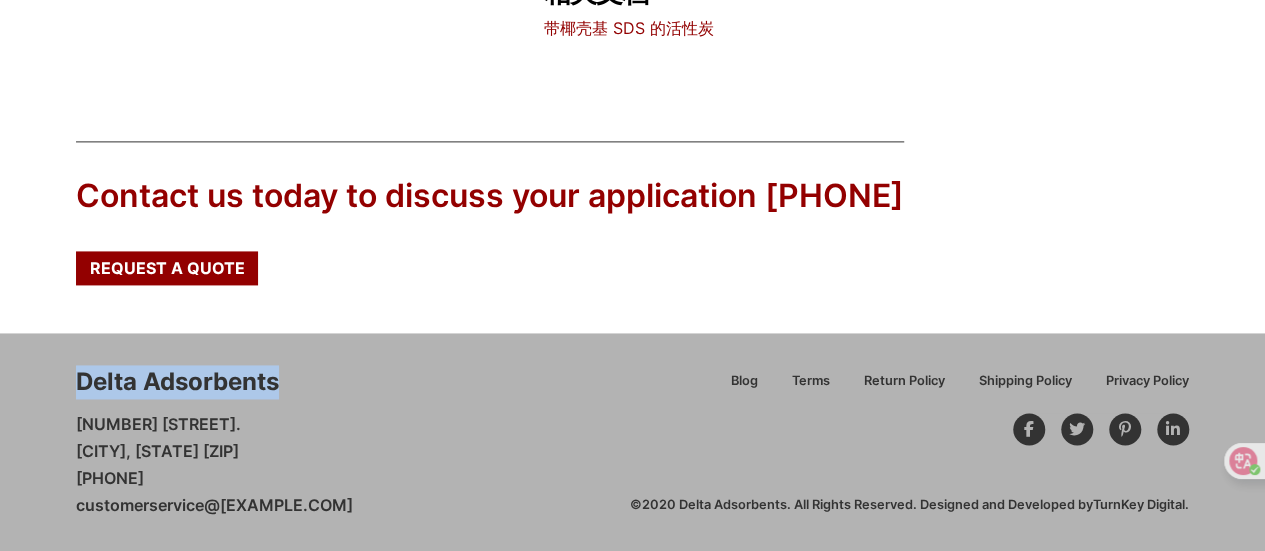 drag, startPoint x: 83, startPoint y: 379, endPoint x: 299, endPoint y: 381, distance: 216.00926 